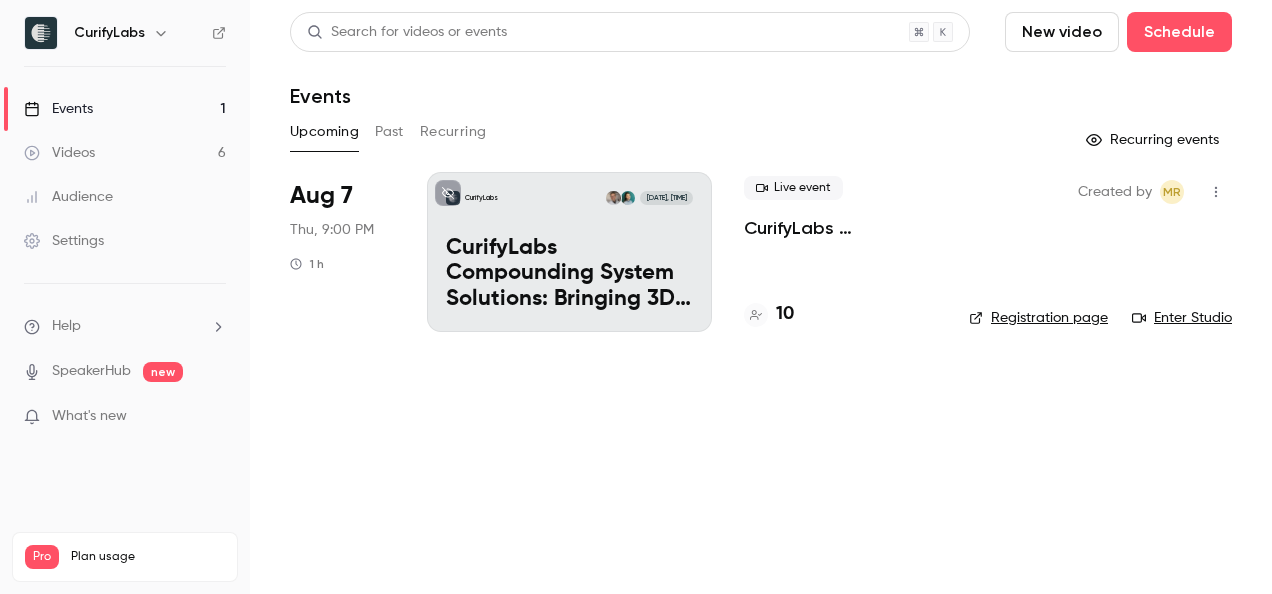 scroll, scrollTop: 0, scrollLeft: 0, axis: both 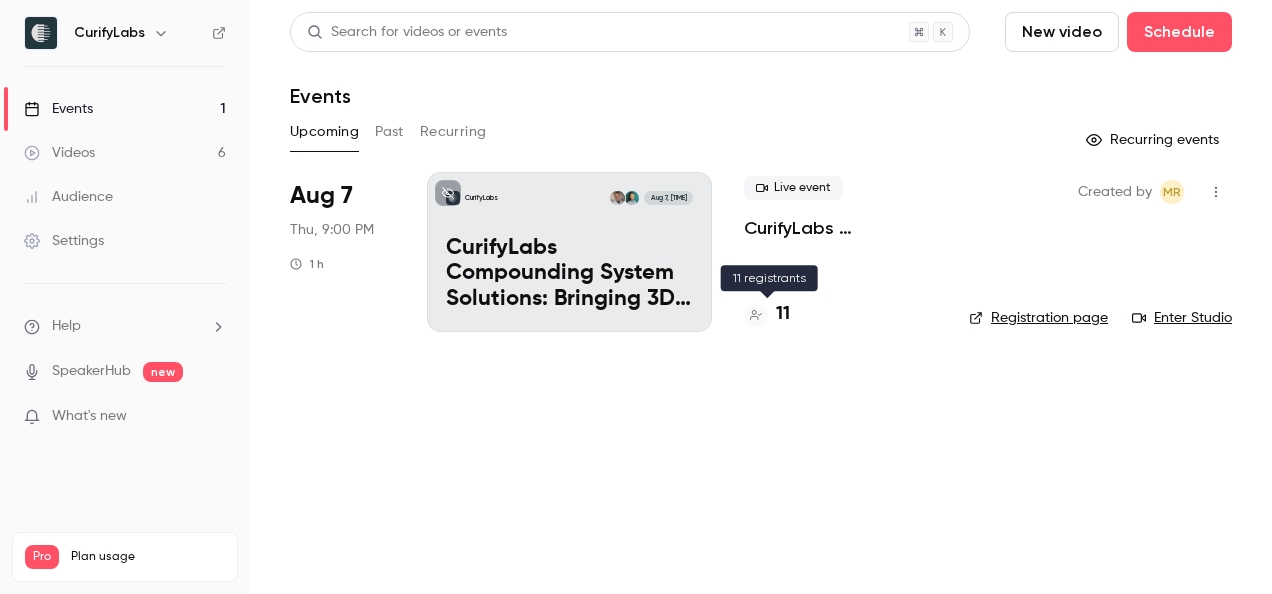 click at bounding box center (756, 315) 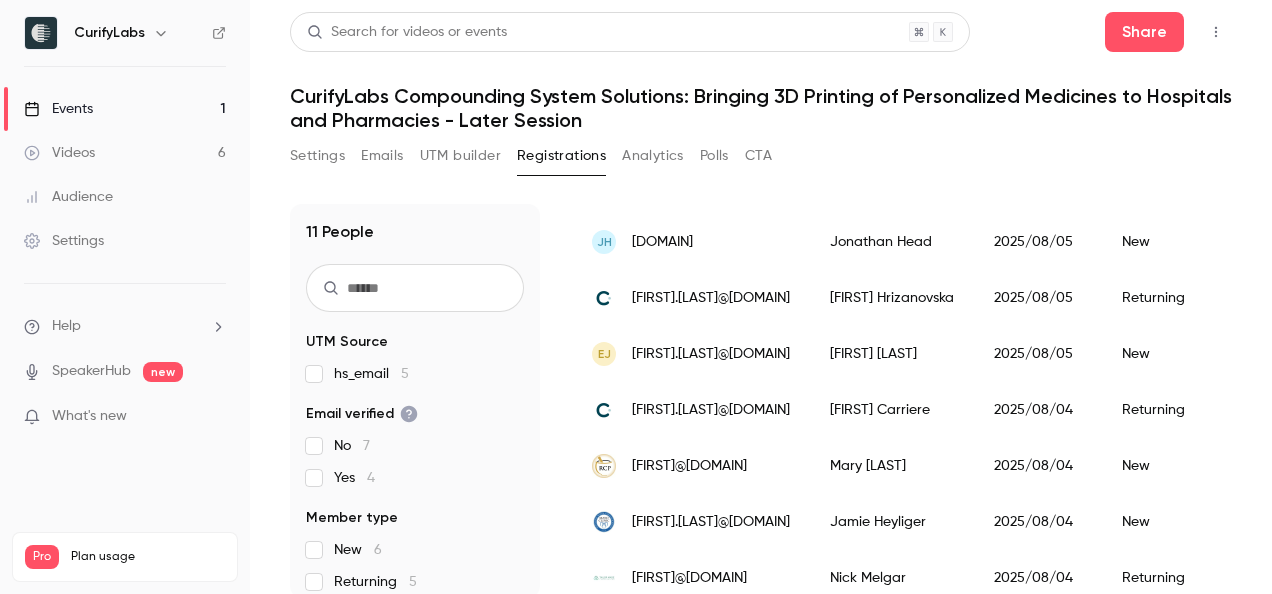 scroll, scrollTop: 0, scrollLeft: 0, axis: both 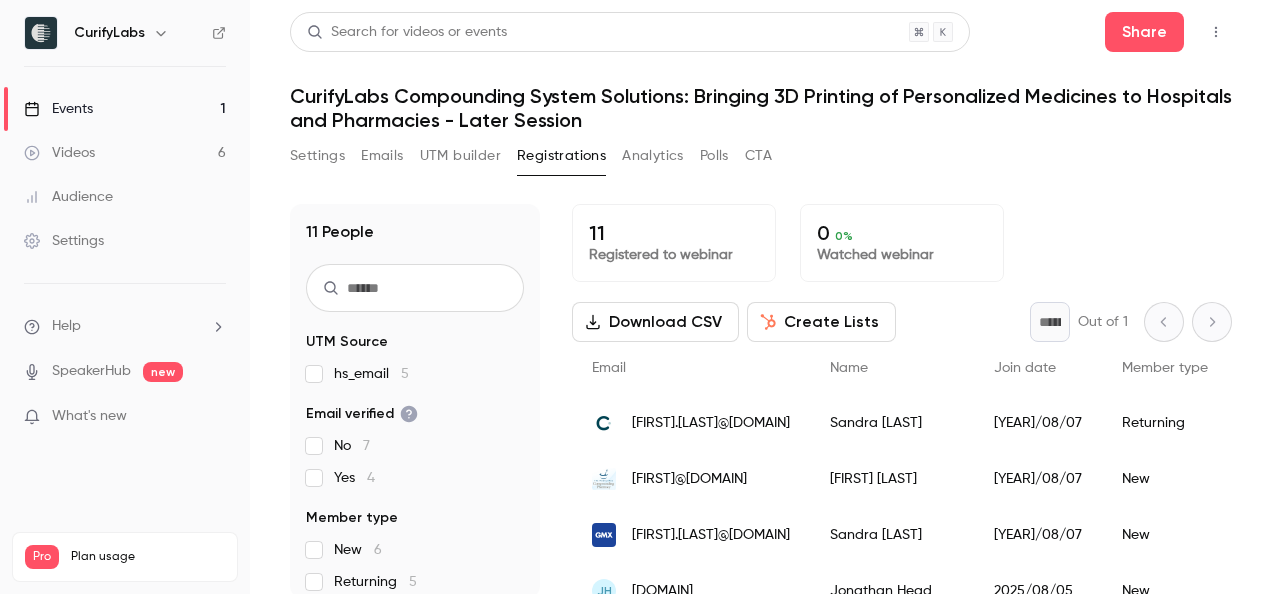click on "Events 1" at bounding box center [125, 109] 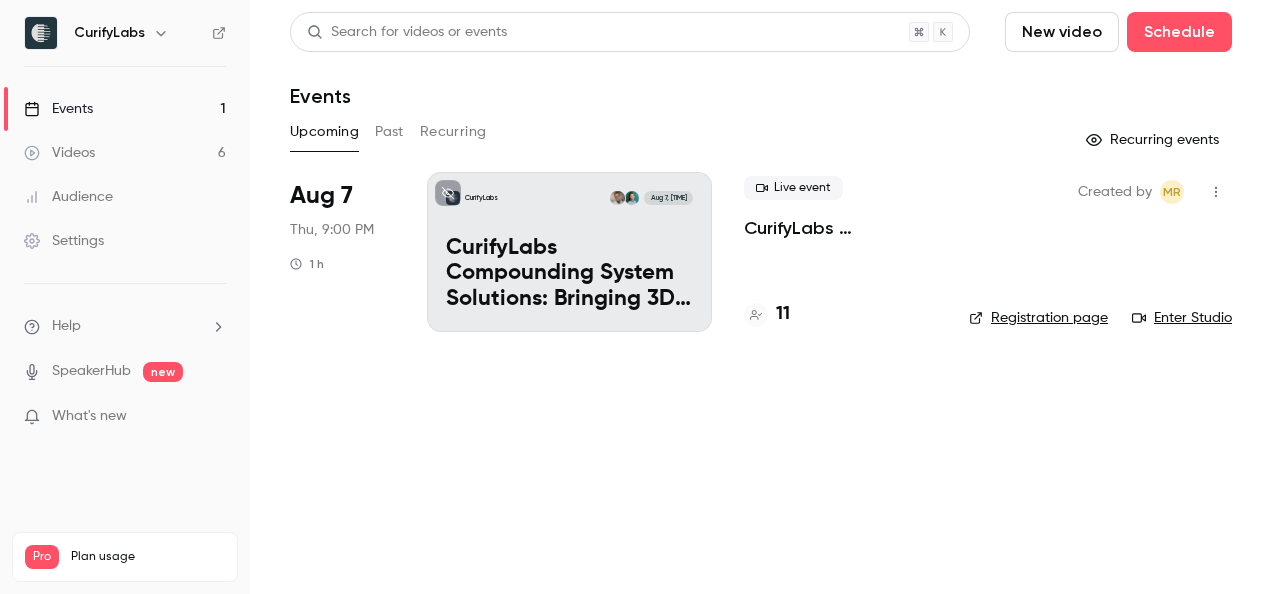 click on "Enter Studio" at bounding box center [1182, 318] 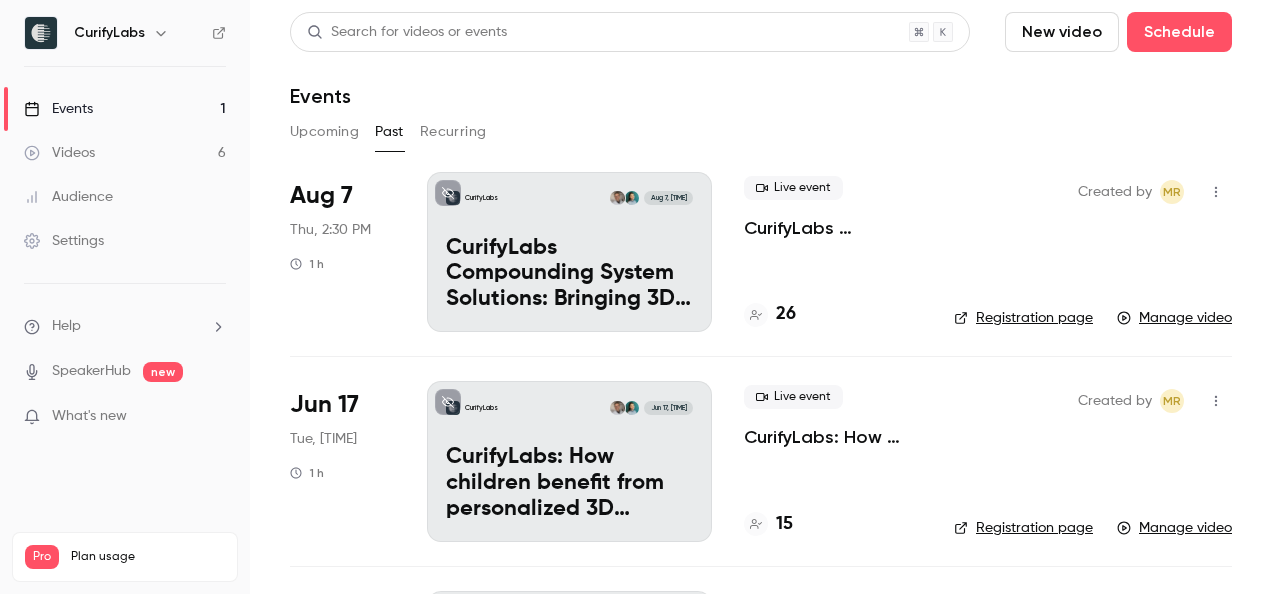 click on "CurifyLabs Compounding System Solutions: Bringing 3D Printing of Personalized Medicines to Hospitals and Pharmacies - Early Session" at bounding box center (833, 228) 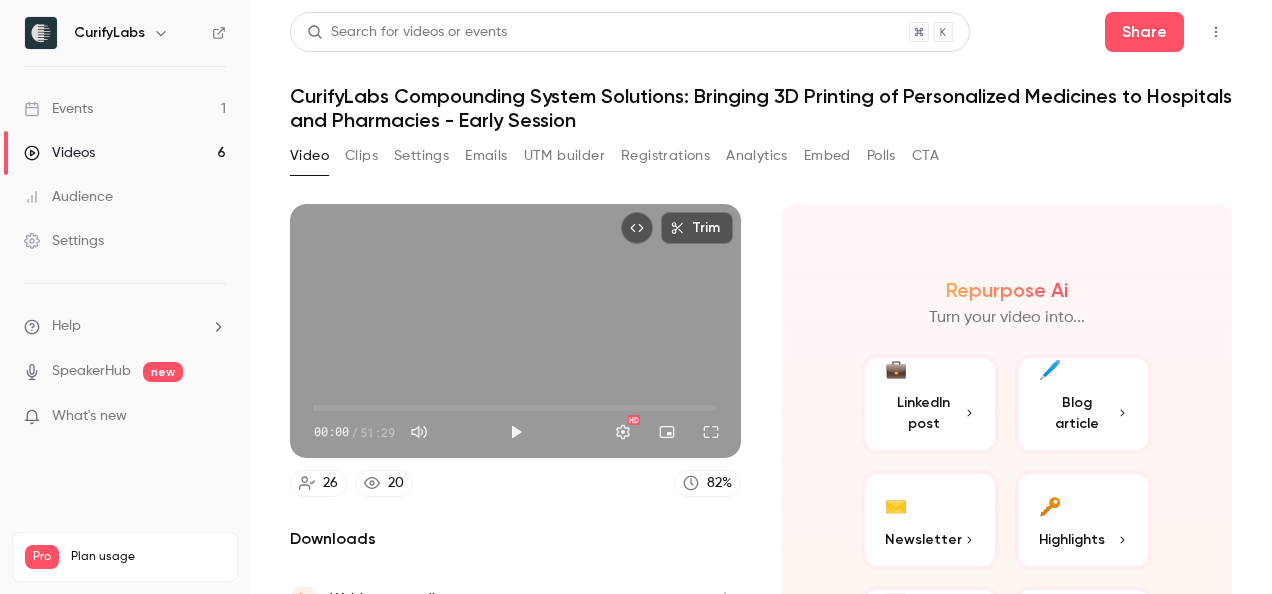 click on "Analytics" at bounding box center (757, 156) 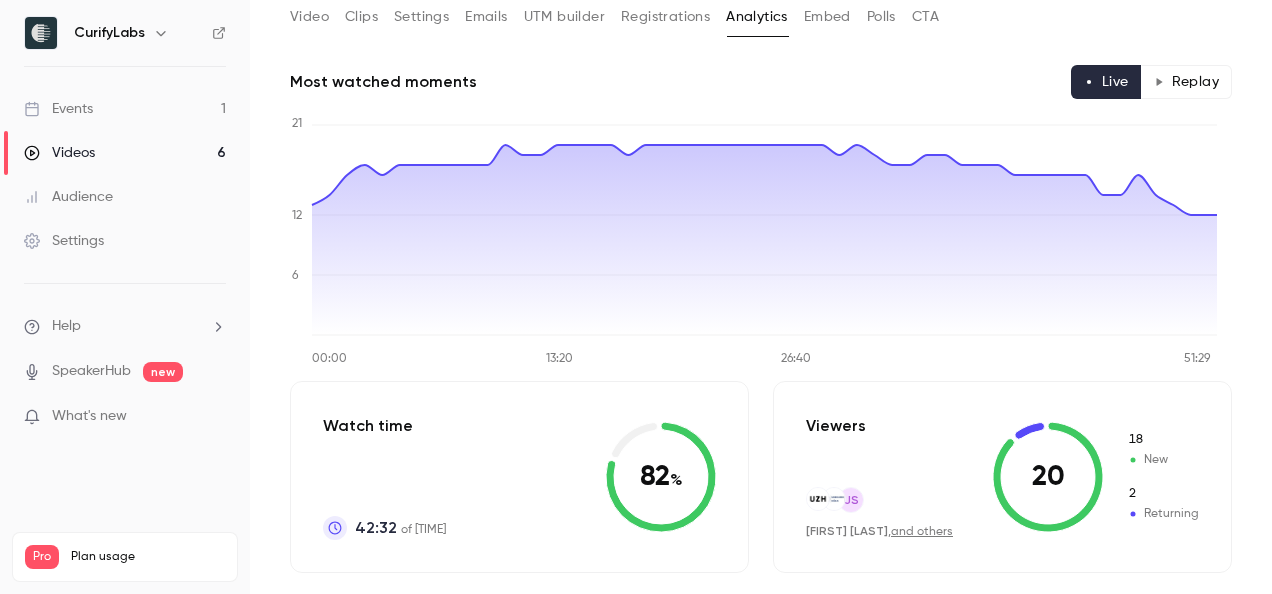 scroll, scrollTop: 0, scrollLeft: 0, axis: both 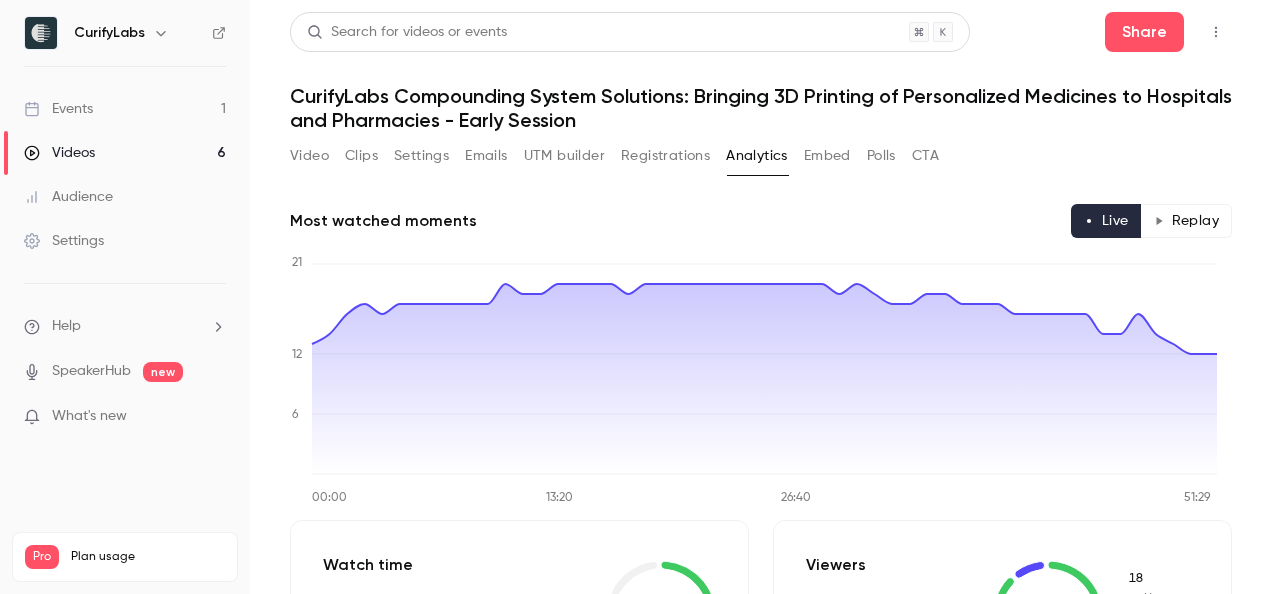 click on "Polls" at bounding box center (881, 156) 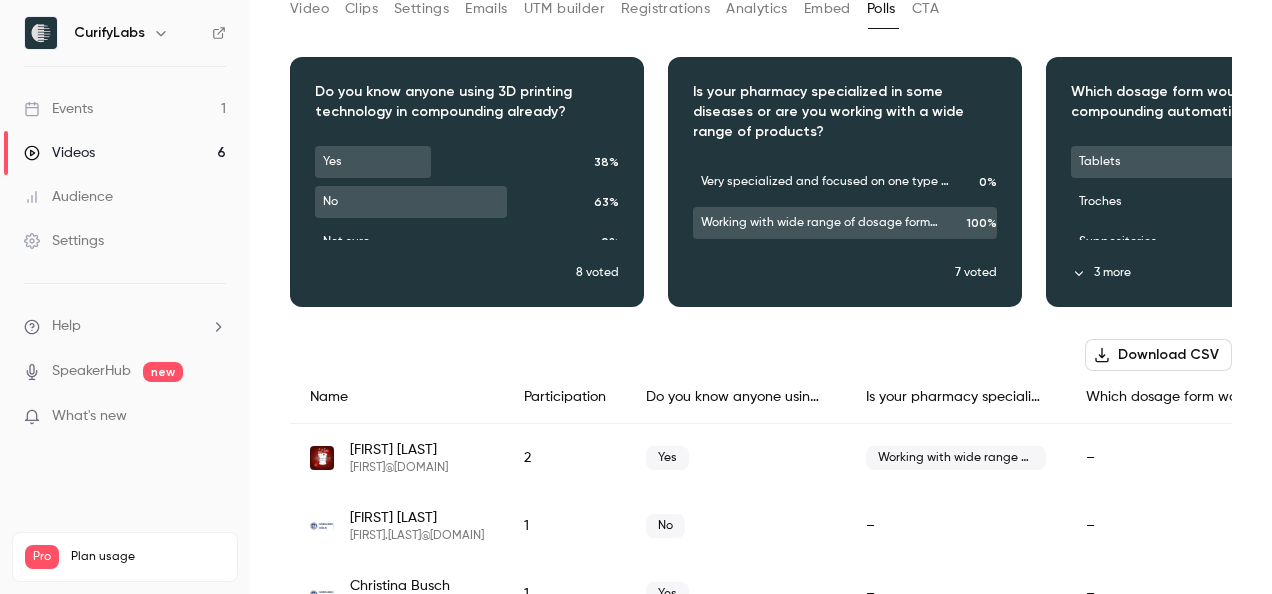 scroll, scrollTop: 153, scrollLeft: 0, axis: vertical 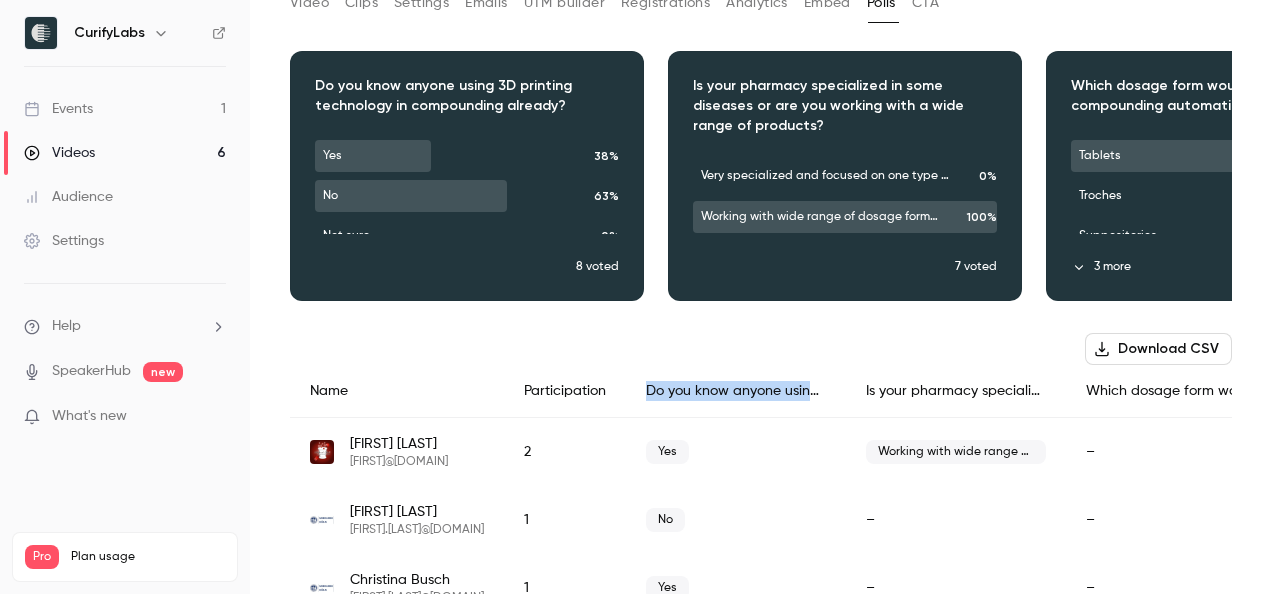 drag, startPoint x: 716, startPoint y: 395, endPoint x: 882, endPoint y: 390, distance: 166.07529 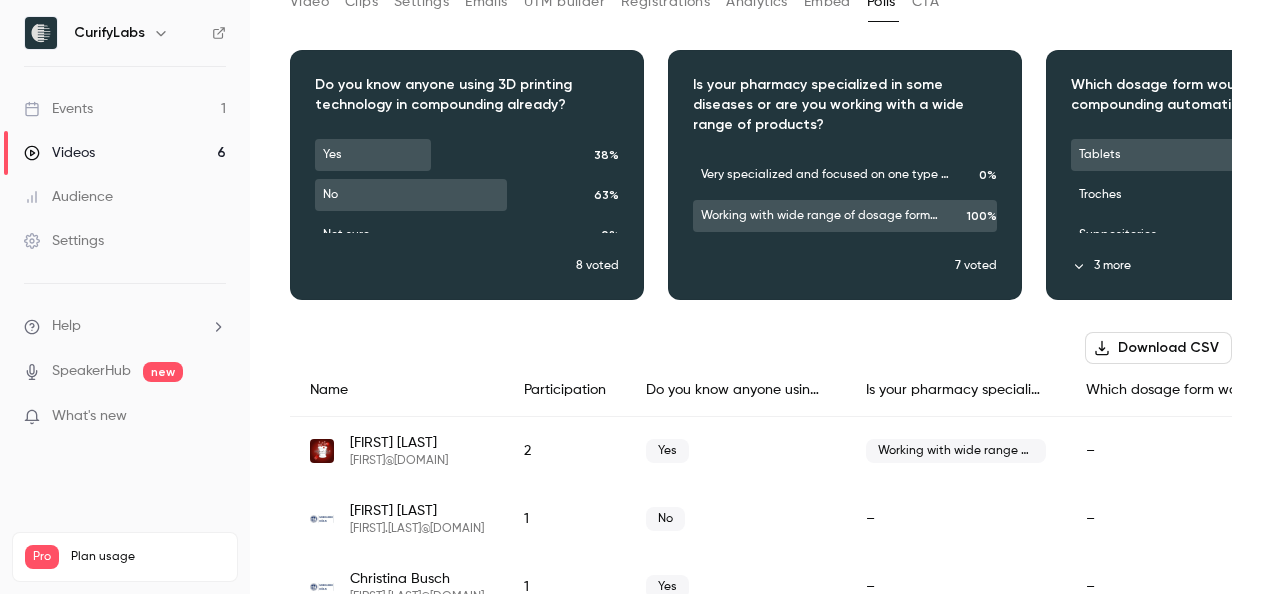 drag, startPoint x: 562, startPoint y: 100, endPoint x: 358, endPoint y: 82, distance: 204.79257 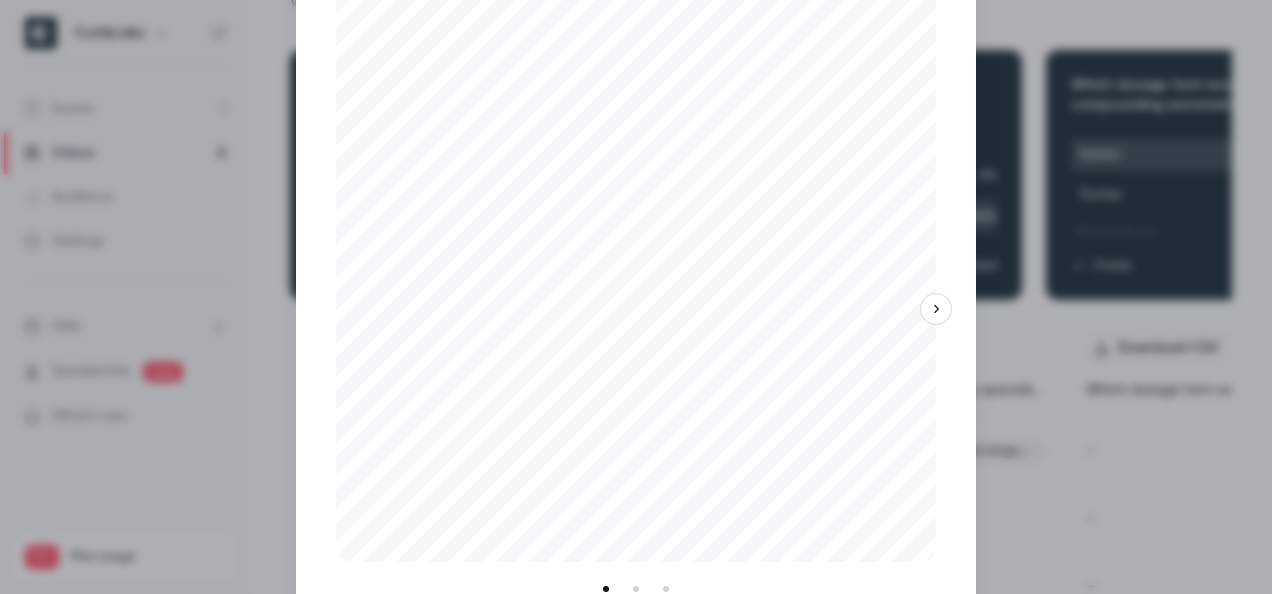 click at bounding box center (636, 297) 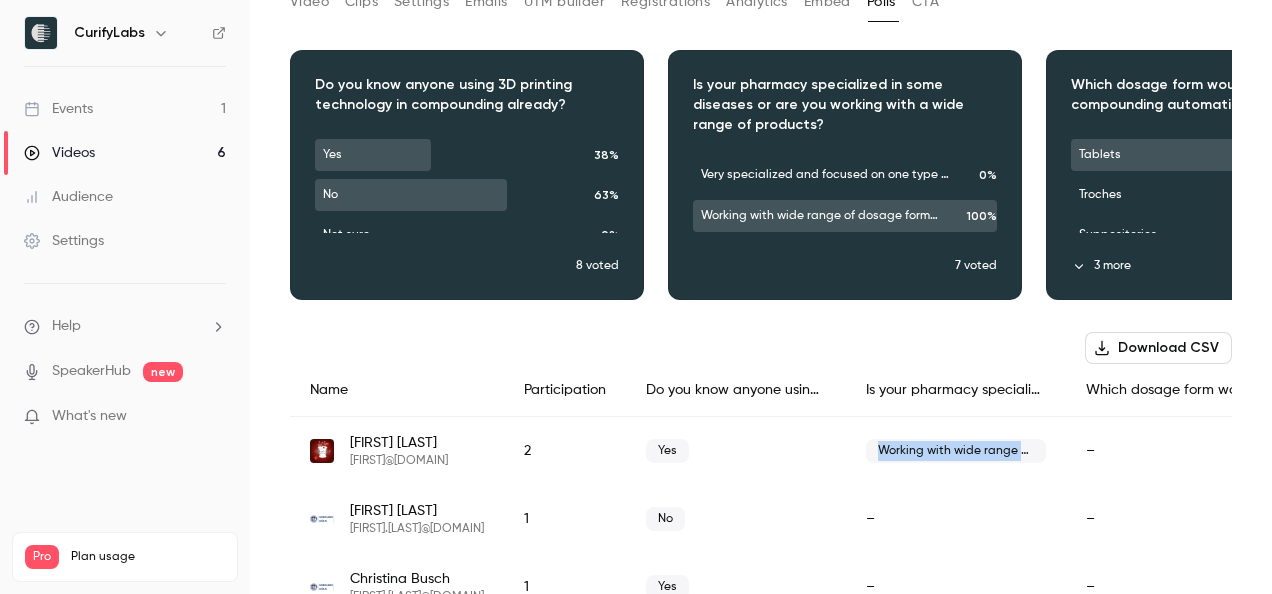 drag, startPoint x: 947, startPoint y: 450, endPoint x: 1152, endPoint y: 458, distance: 205.15604 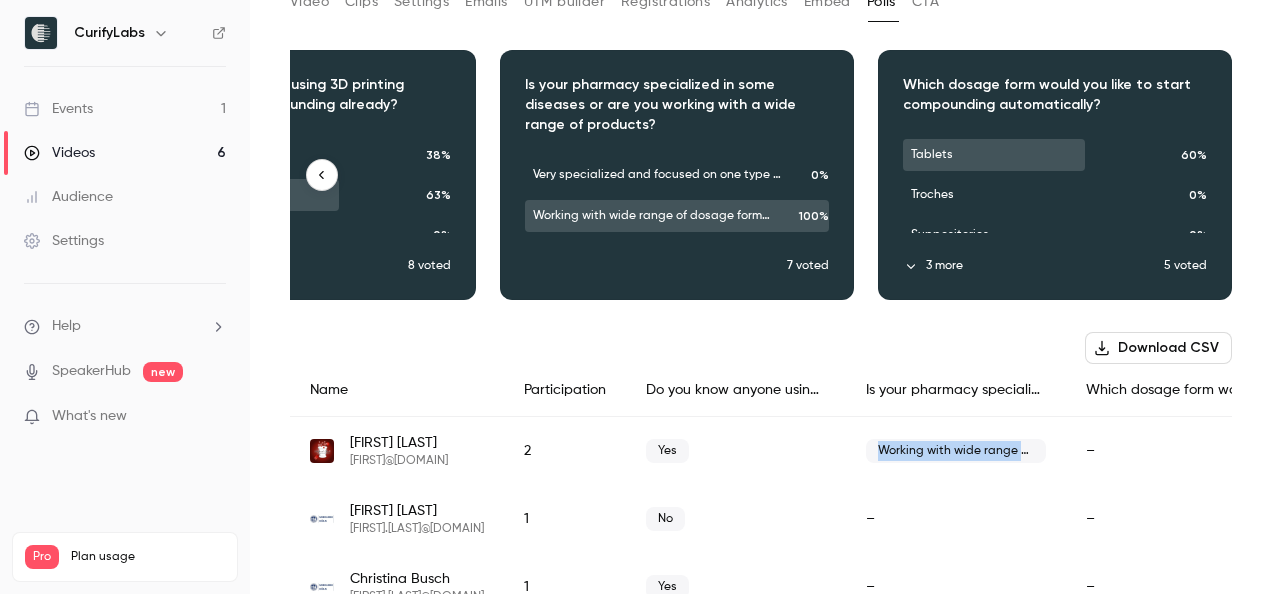 scroll, scrollTop: 0, scrollLeft: 0, axis: both 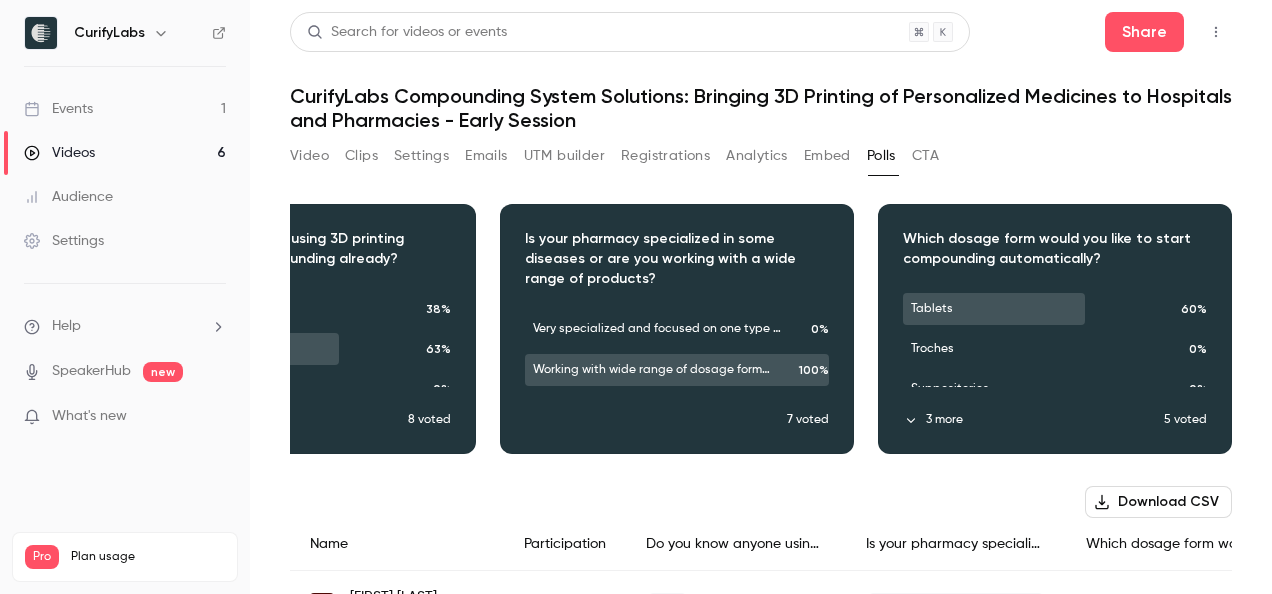 click on "Events" at bounding box center [58, 109] 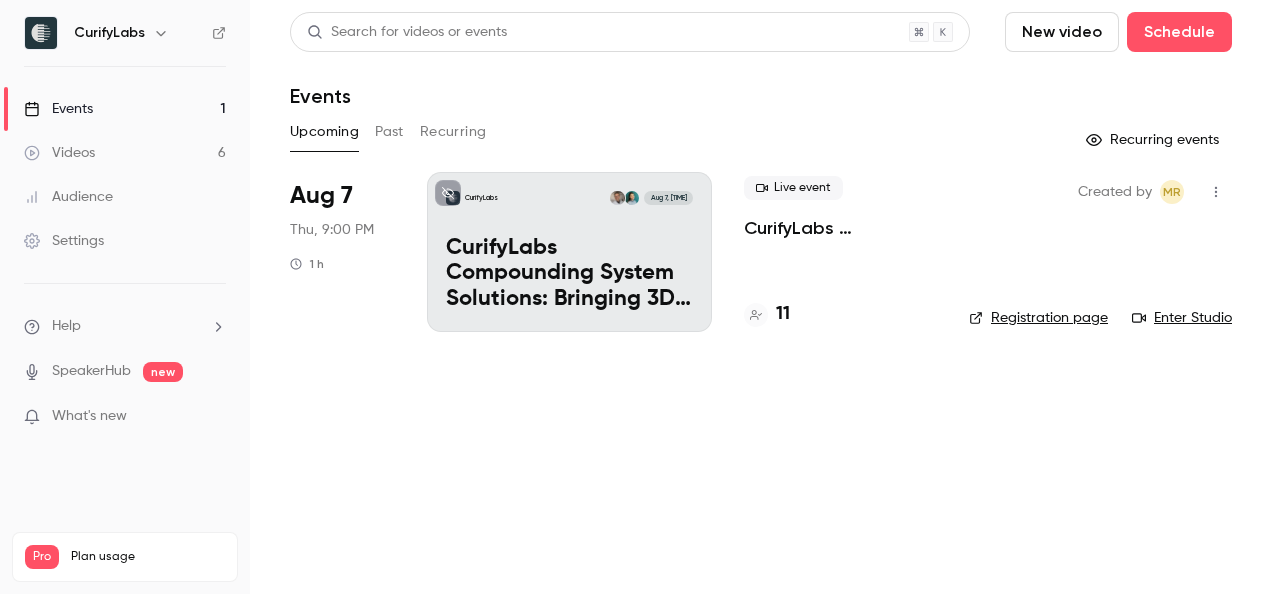 click on "11" at bounding box center [783, 314] 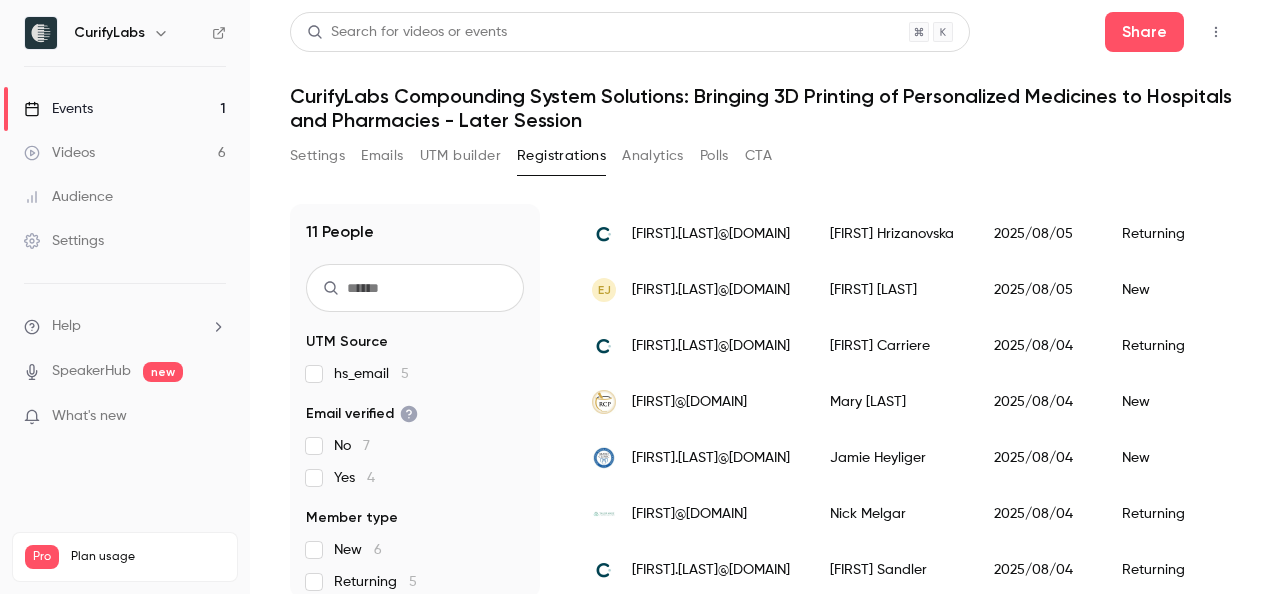 scroll, scrollTop: 418, scrollLeft: 0, axis: vertical 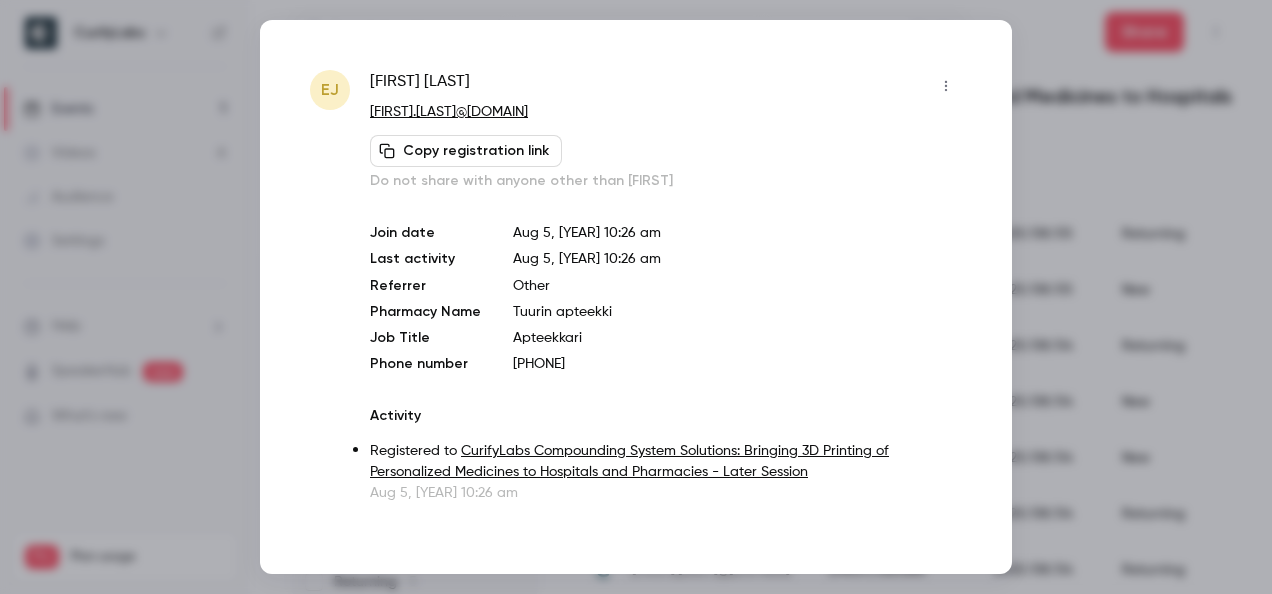 click at bounding box center [636, 297] 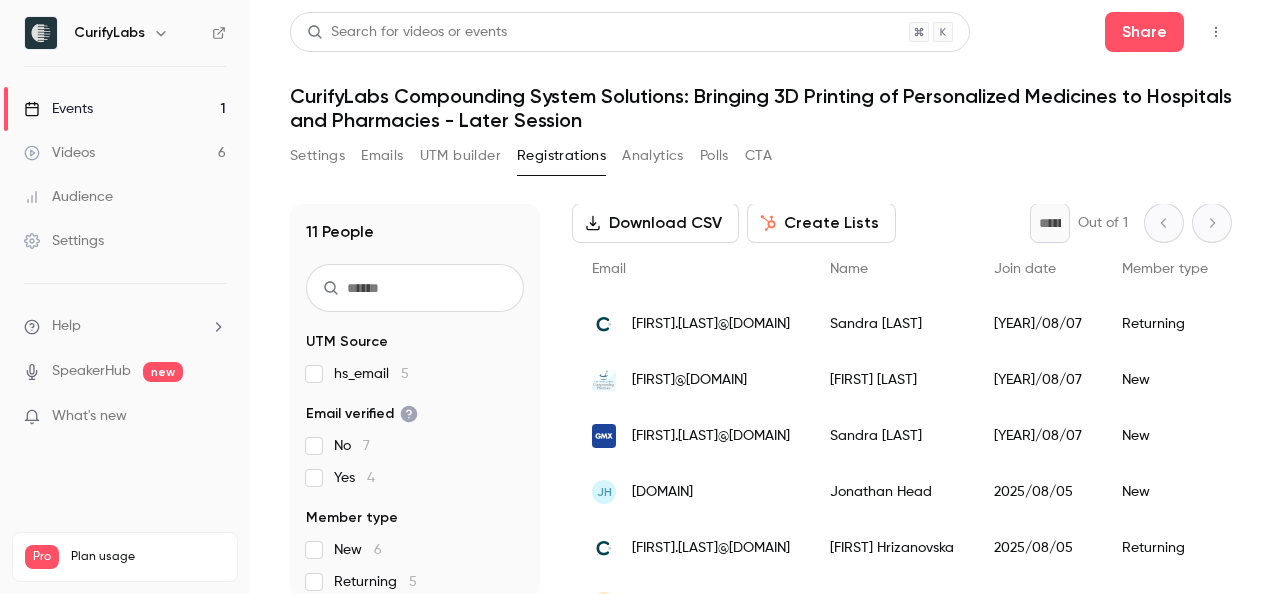 scroll, scrollTop: 100, scrollLeft: 0, axis: vertical 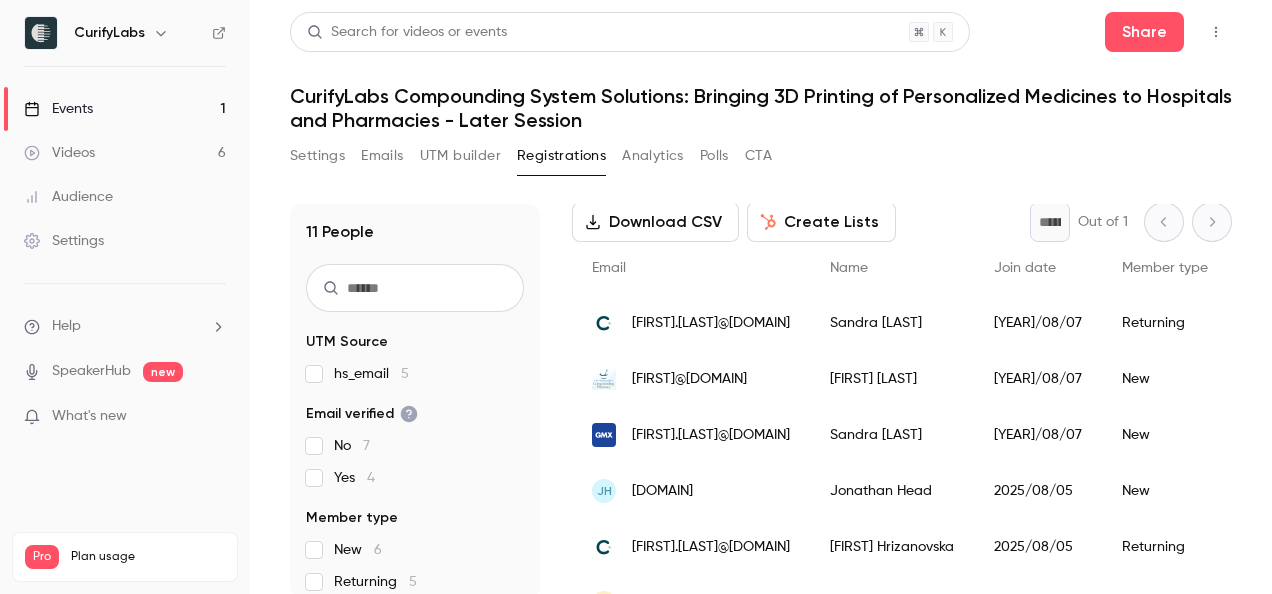 click on "[FIRST]   [LAST]" at bounding box center (892, 379) 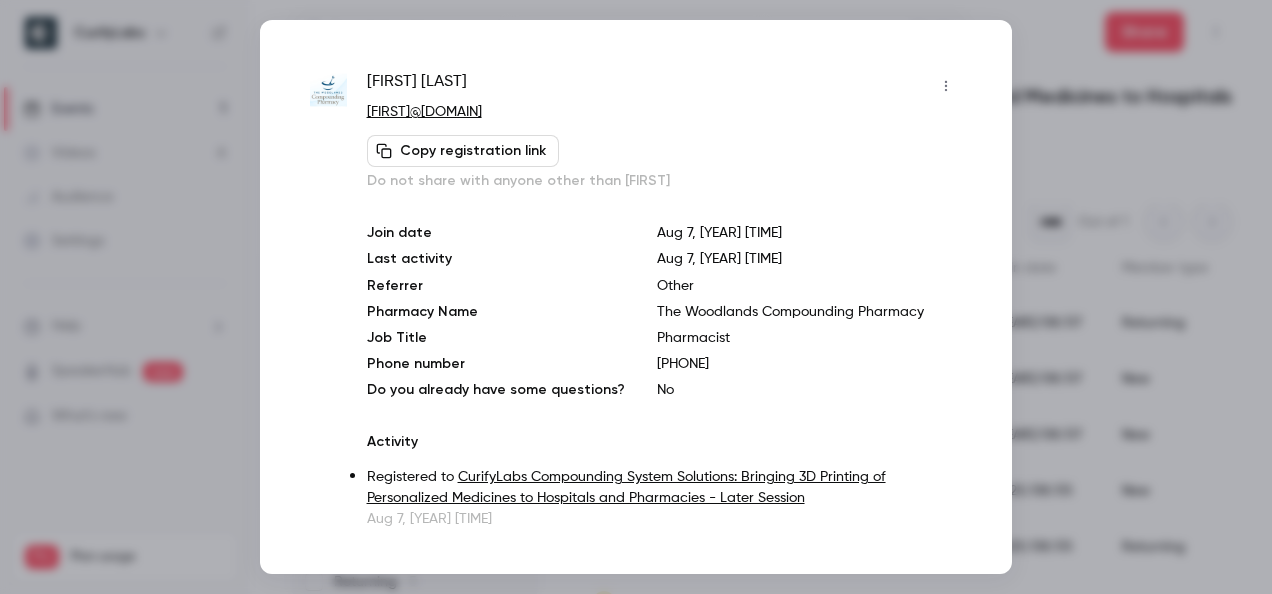 click at bounding box center (636, 297) 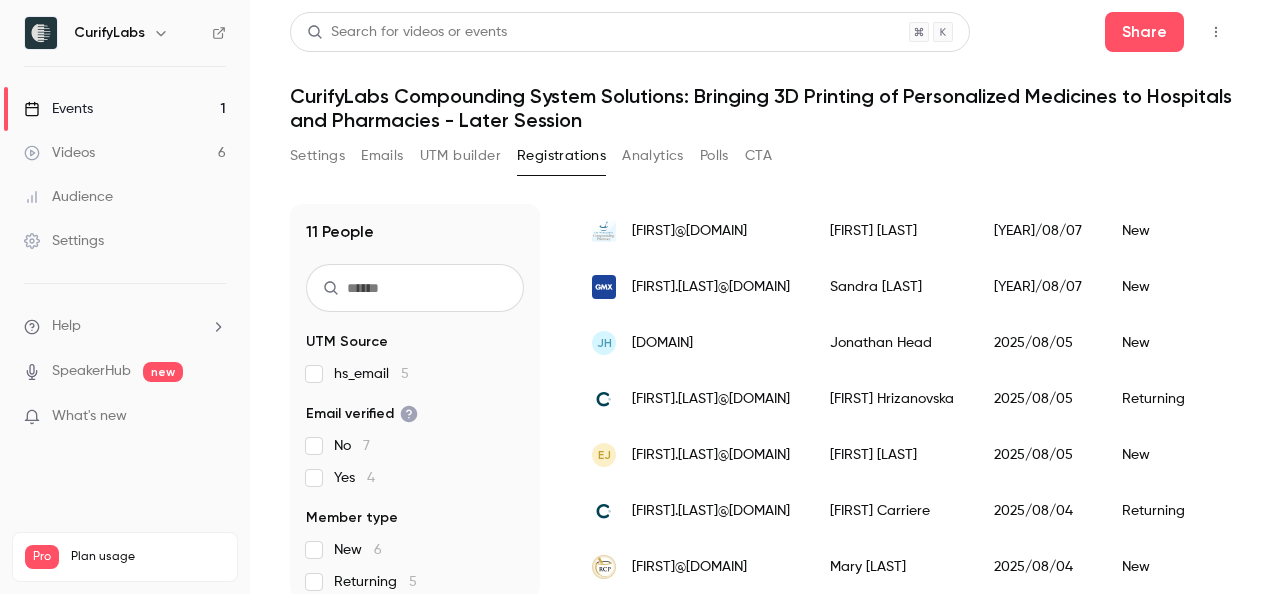 scroll, scrollTop: 254, scrollLeft: 0, axis: vertical 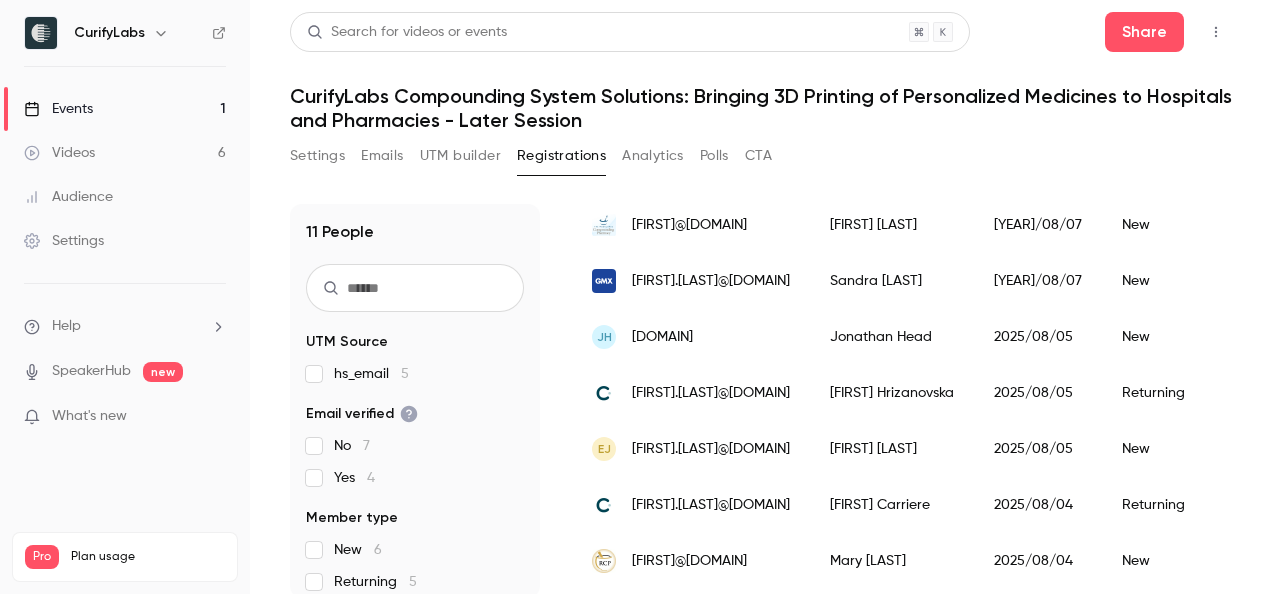 click on "[DOMAIN]" at bounding box center [662, 337] 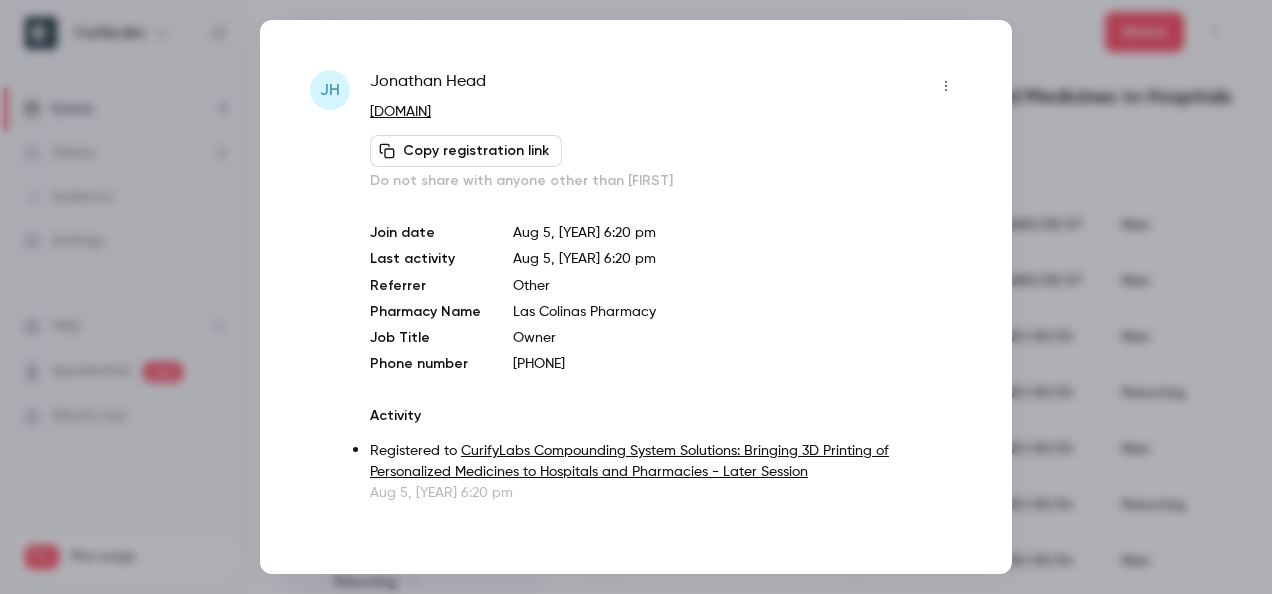 click at bounding box center [636, 297] 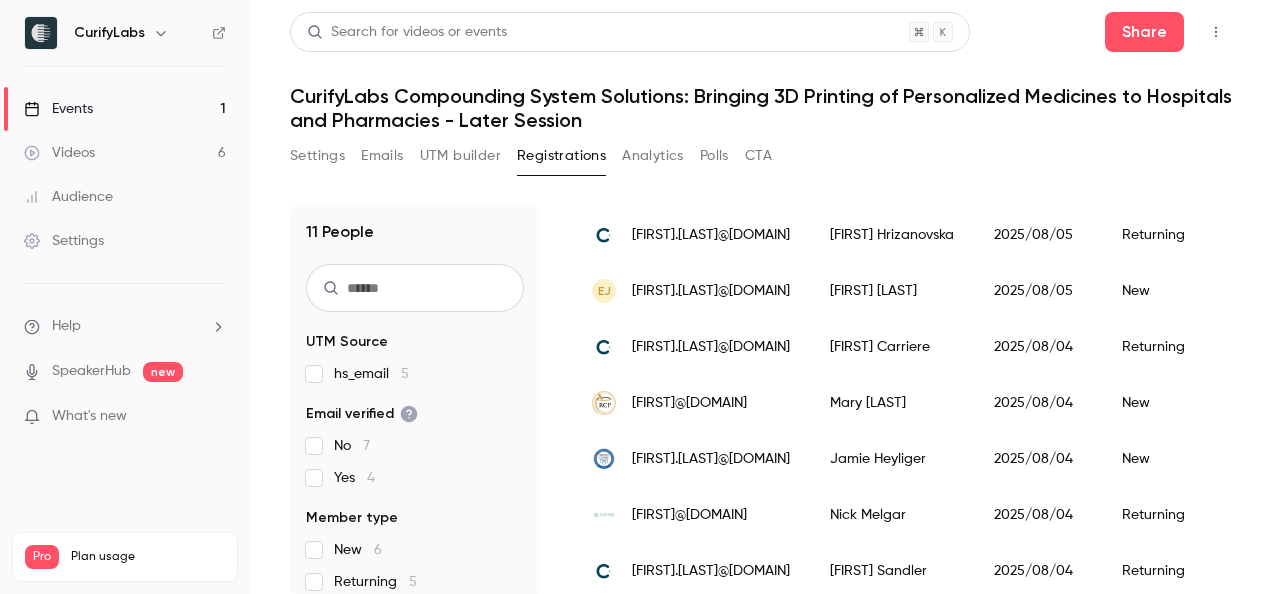 scroll, scrollTop: 428, scrollLeft: 0, axis: vertical 